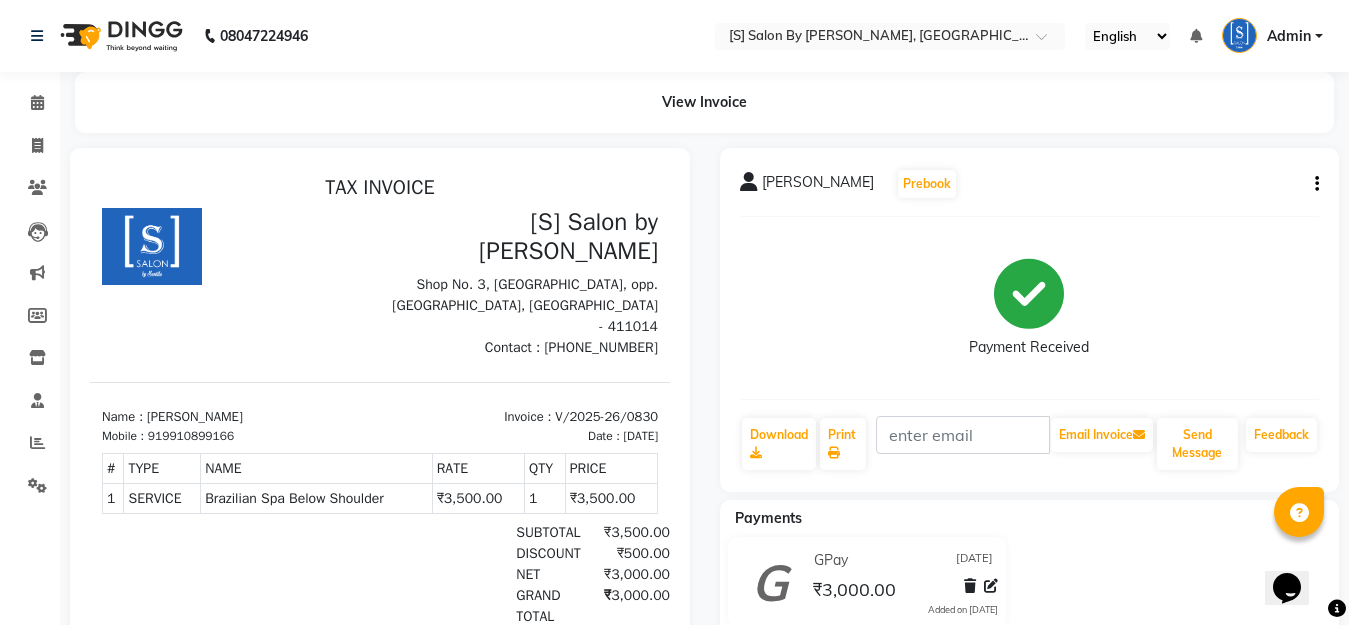 scroll, scrollTop: 0, scrollLeft: 0, axis: both 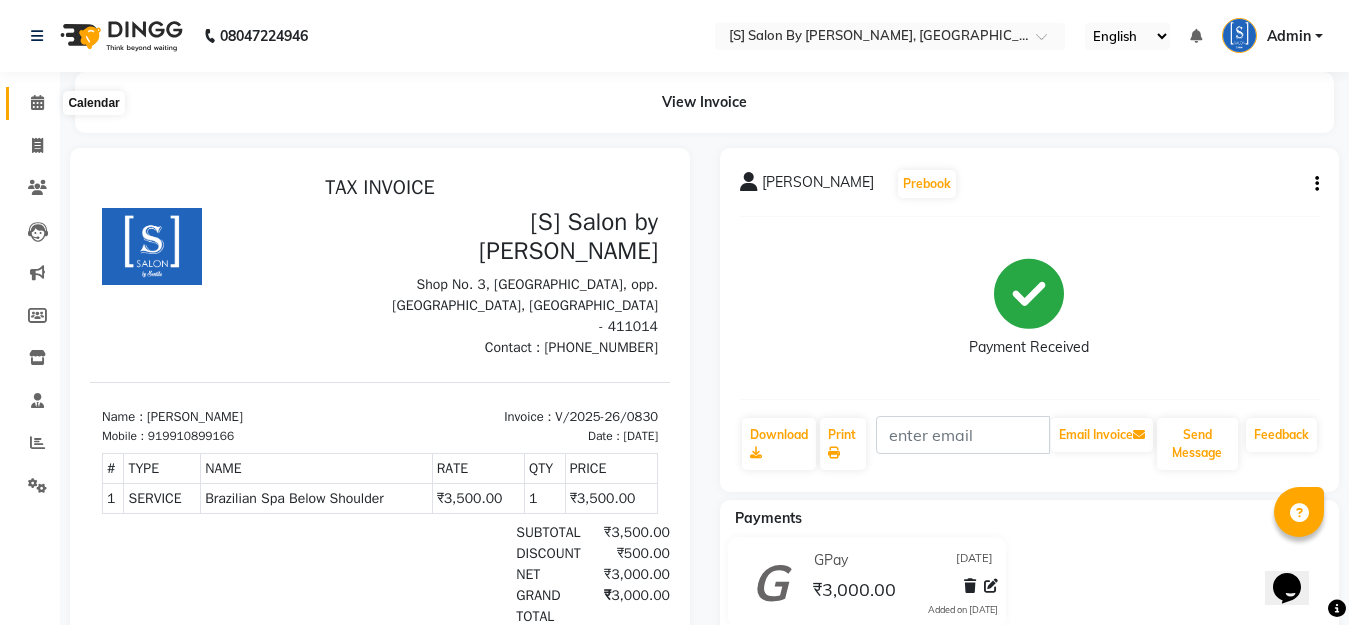 click 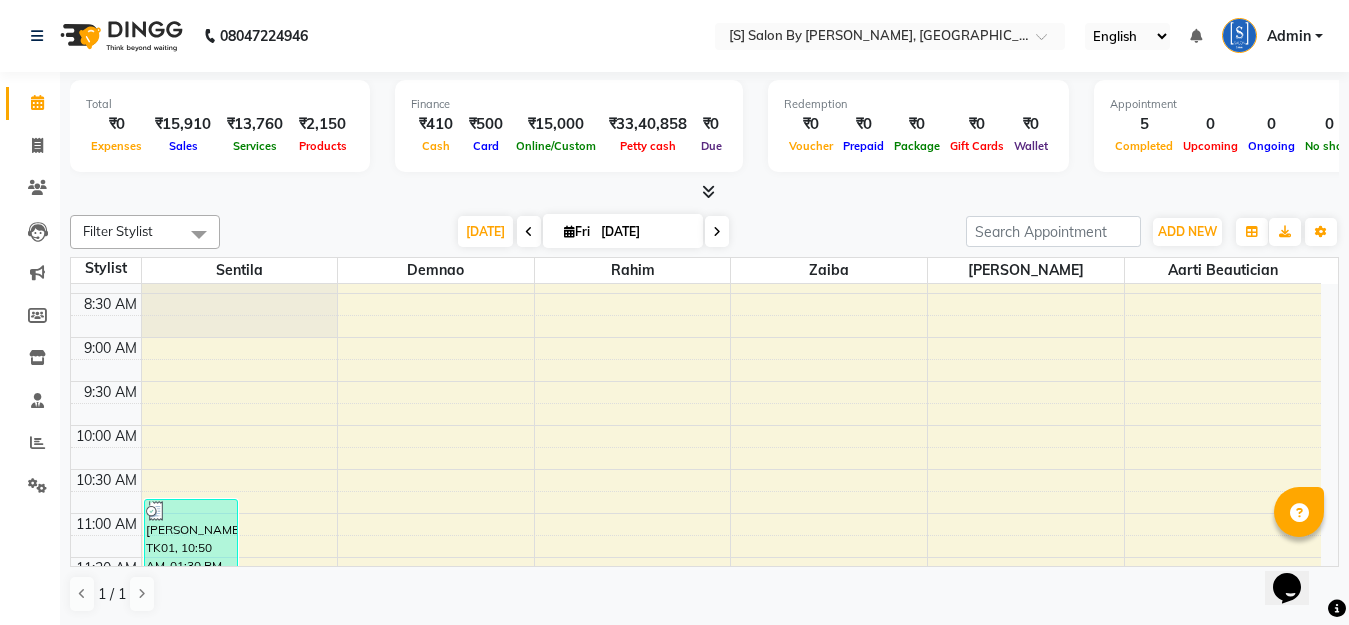 scroll, scrollTop: 300, scrollLeft: 0, axis: vertical 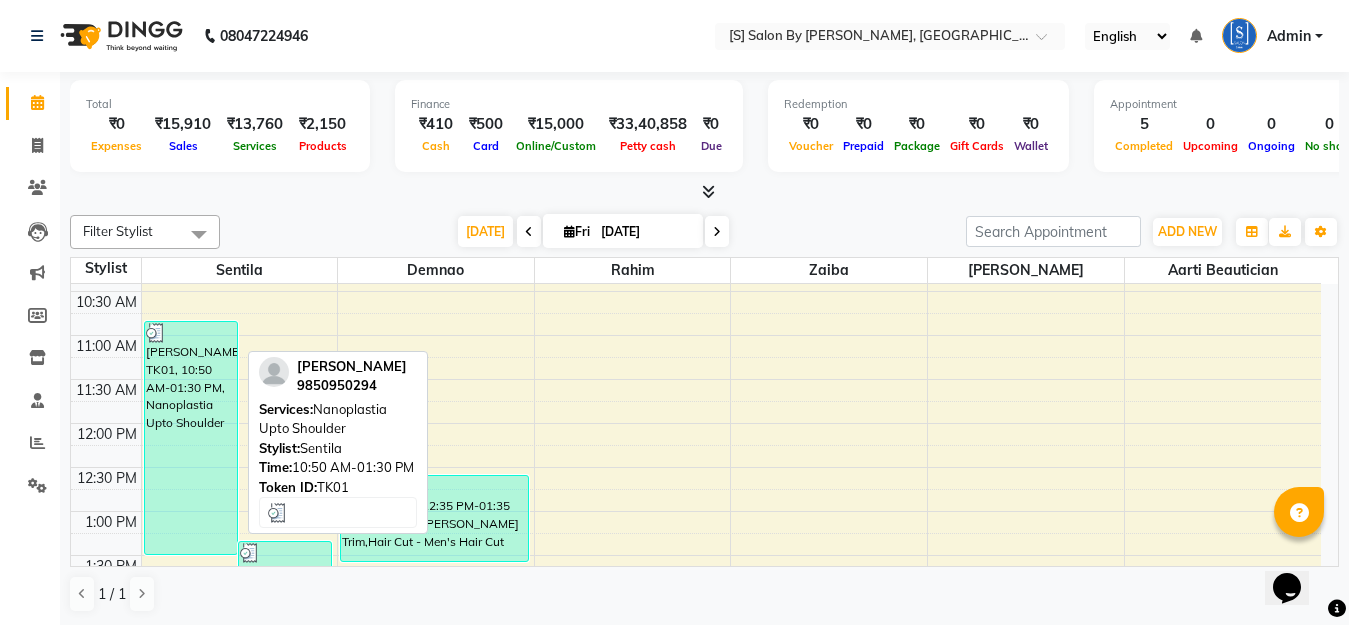 click on "[PERSON_NAME], TK01, 10:50 AM-01:30 PM, Nanoplastia Upto Shoulder" at bounding box center (191, 438) 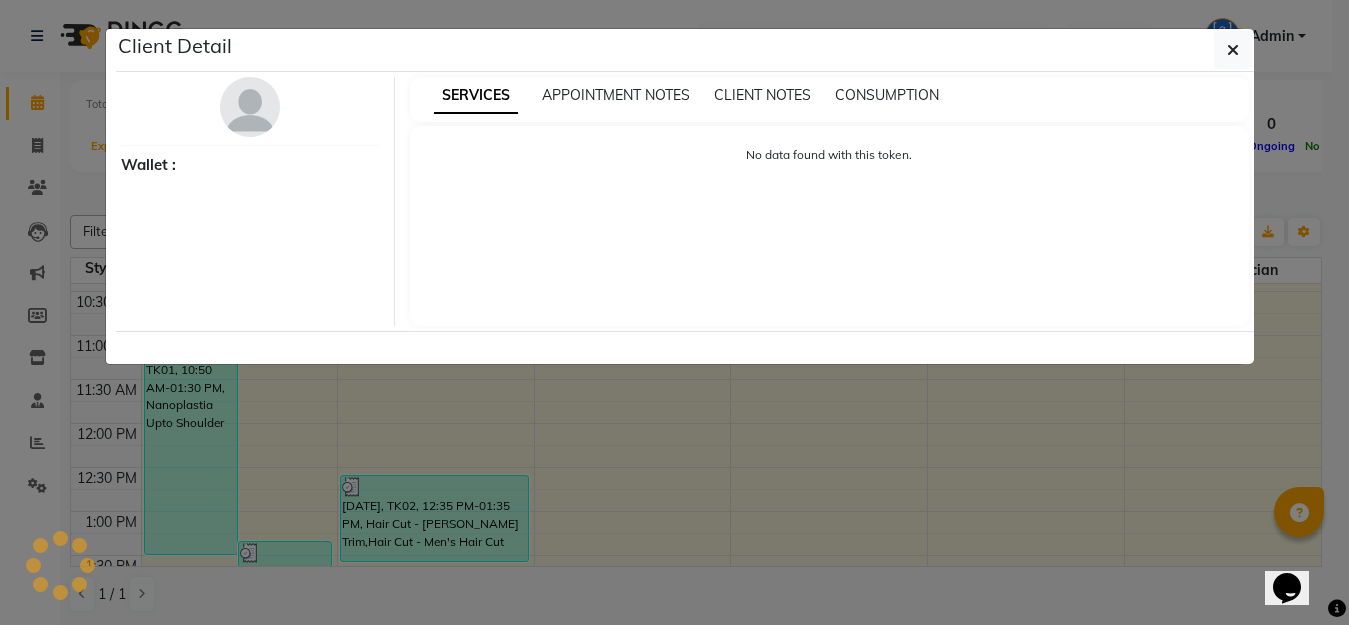 select on "3" 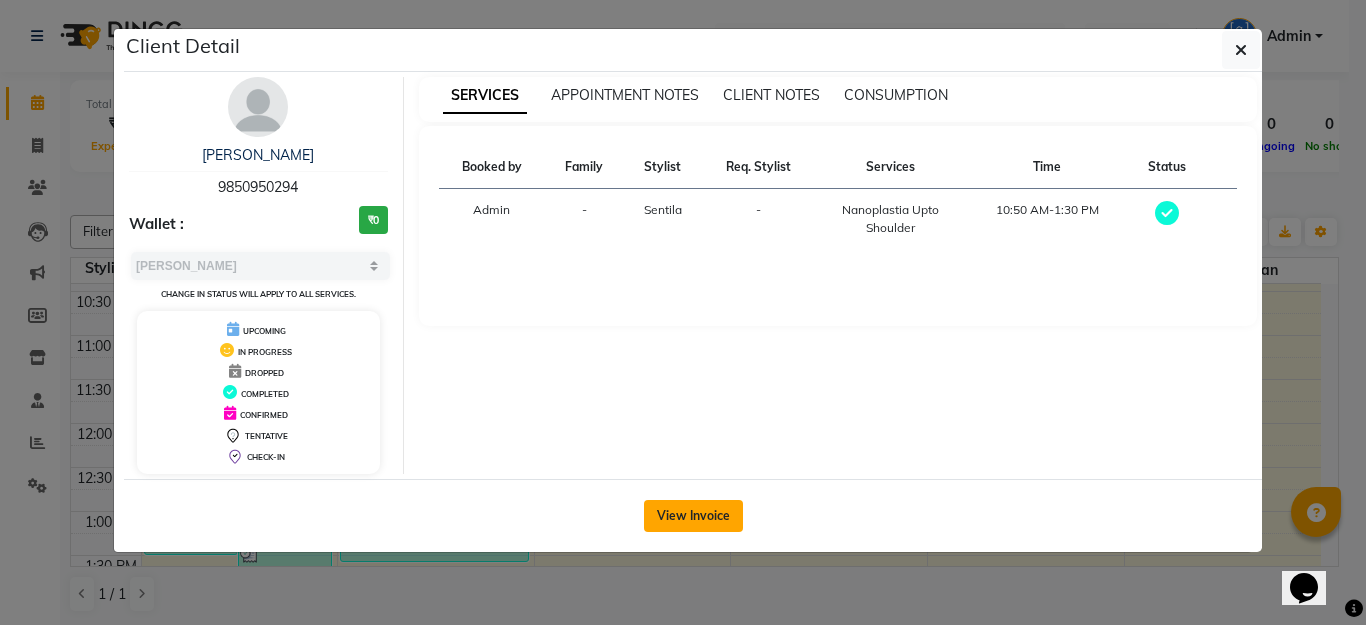 click on "View Invoice" 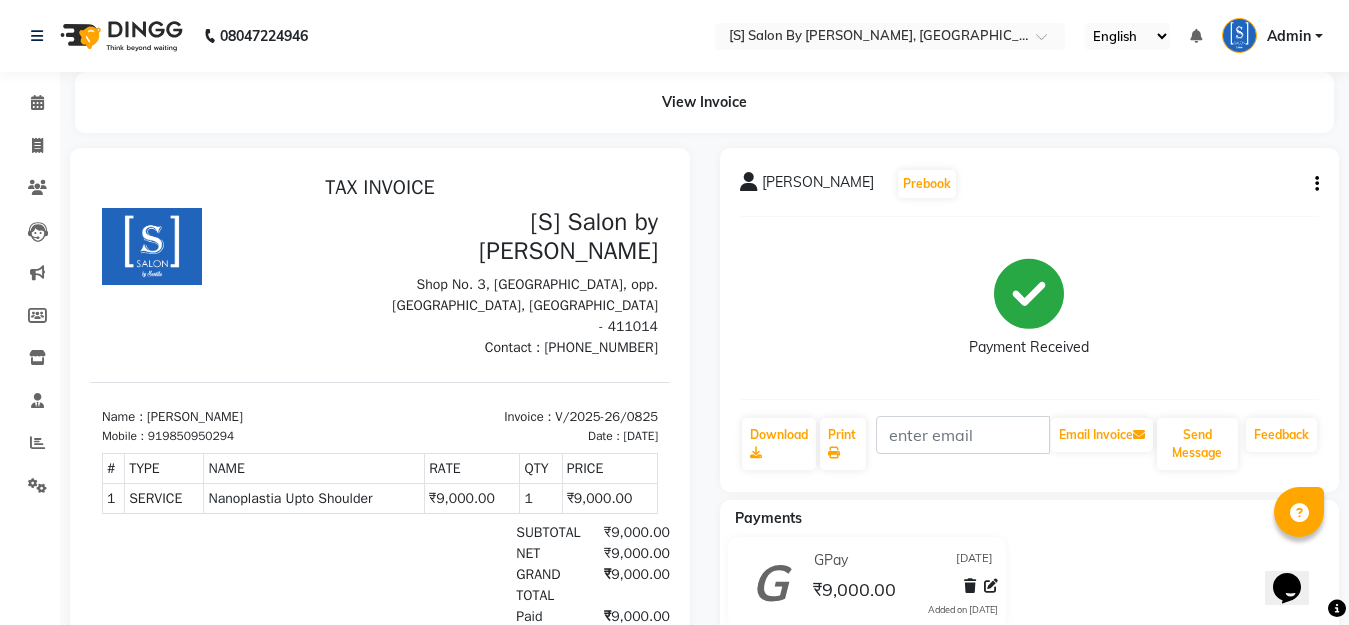 scroll, scrollTop: 0, scrollLeft: 0, axis: both 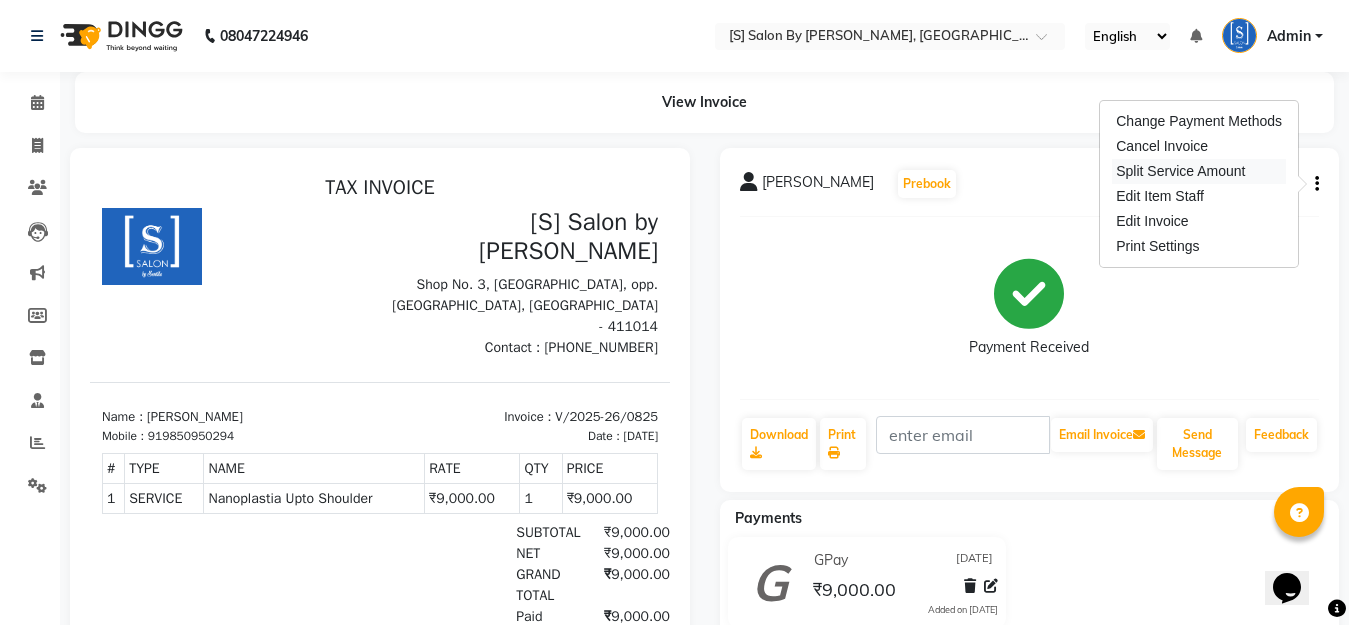 click on "Split Service Amount" at bounding box center [1199, 171] 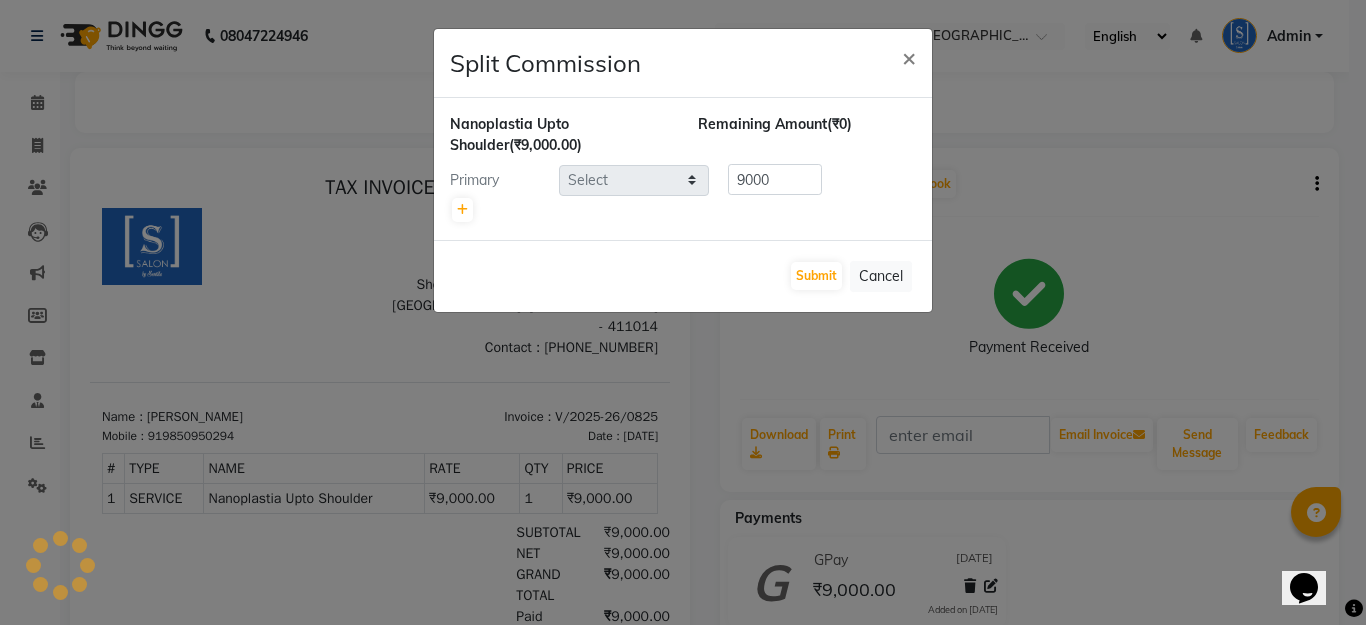 select on "1631" 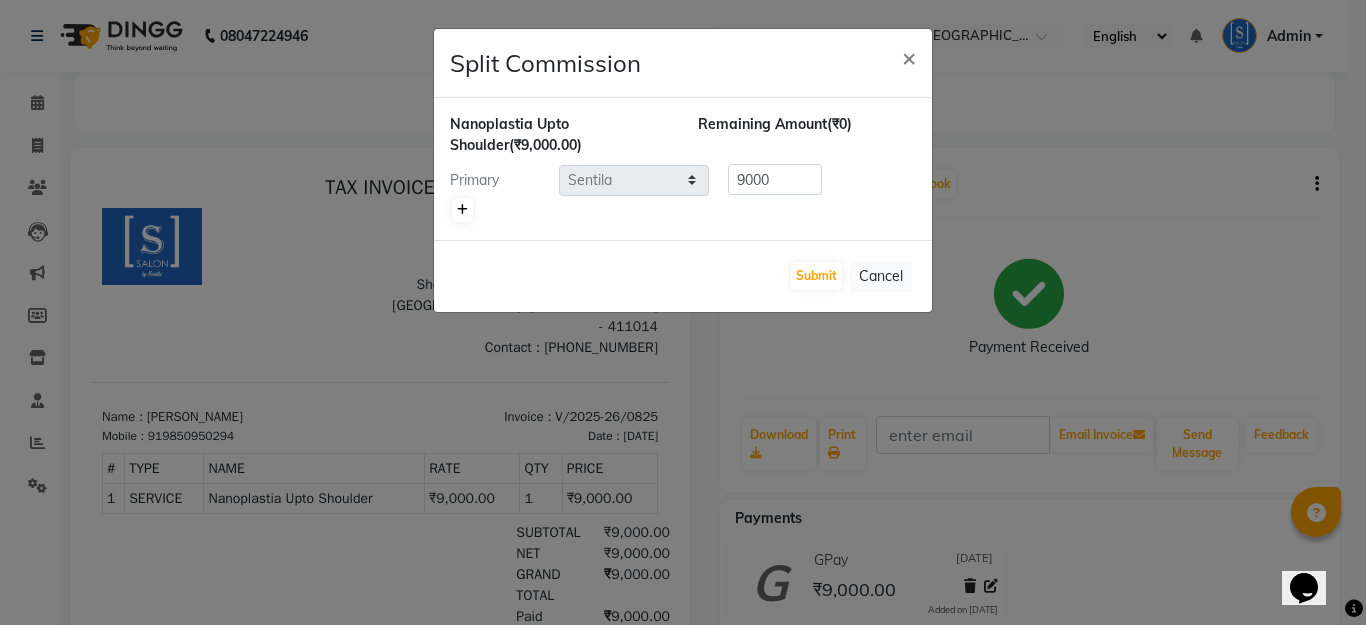 click 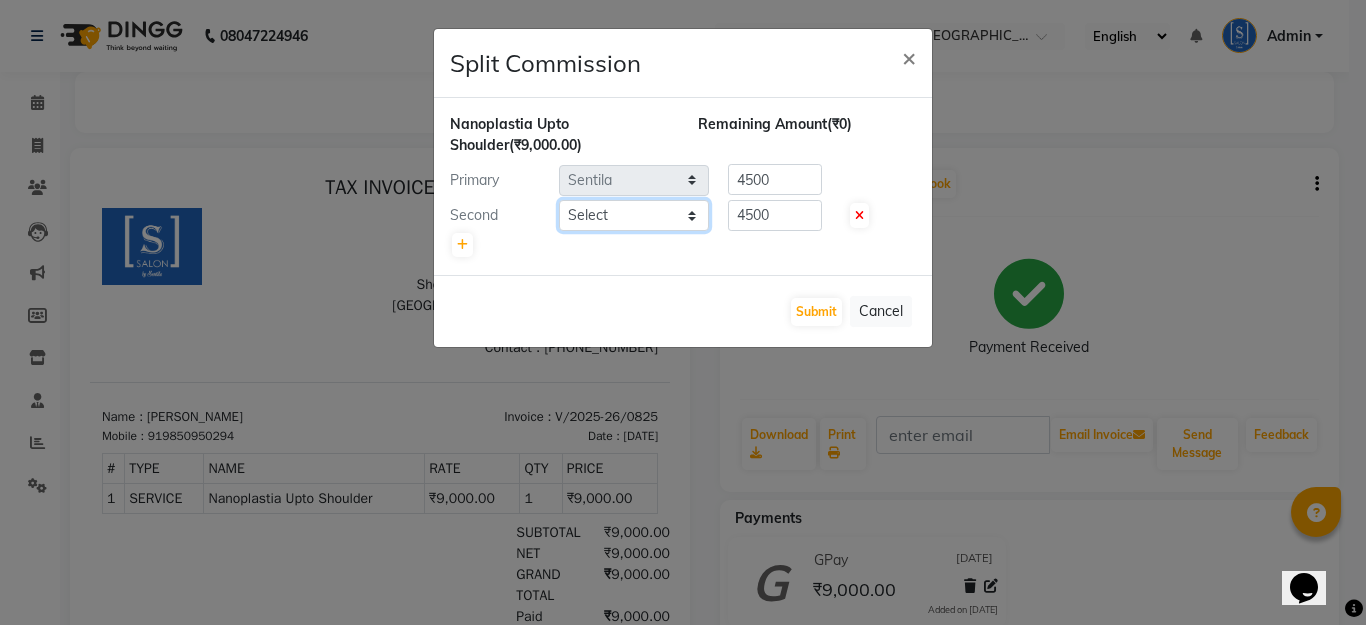 click on "Select  Aarti Beautician   Demnao   [PERSON_NAME]    [PERSON_NAME]" 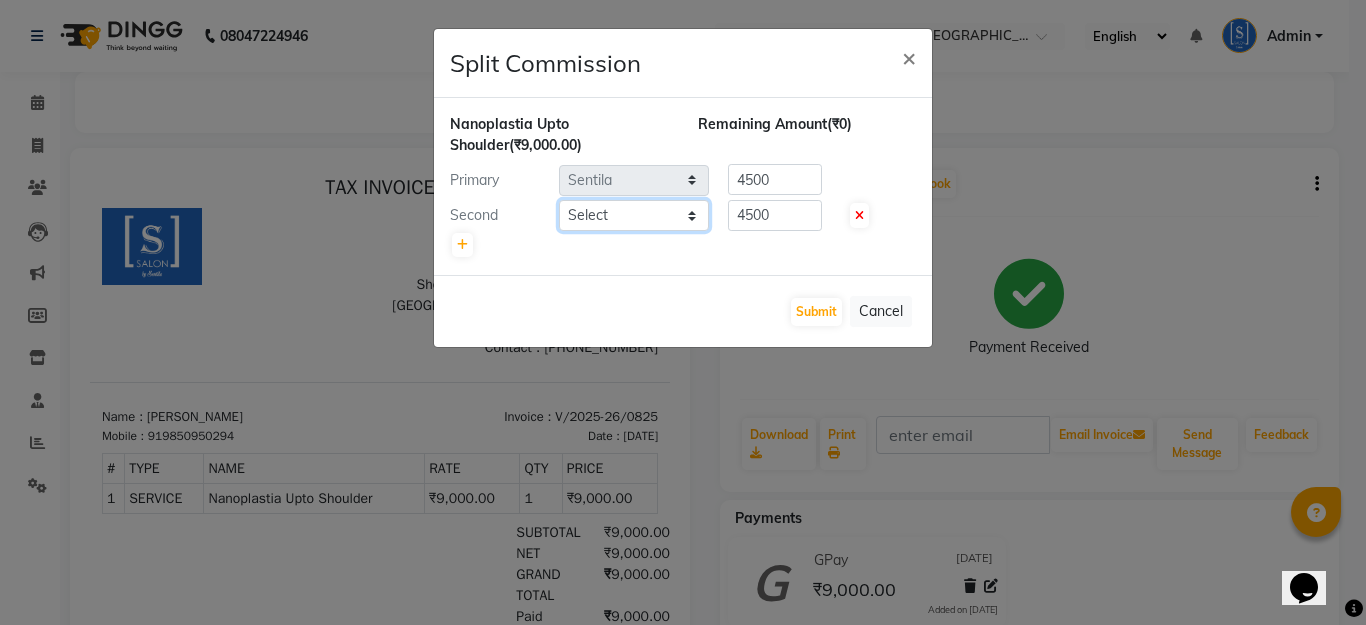 select on "20836" 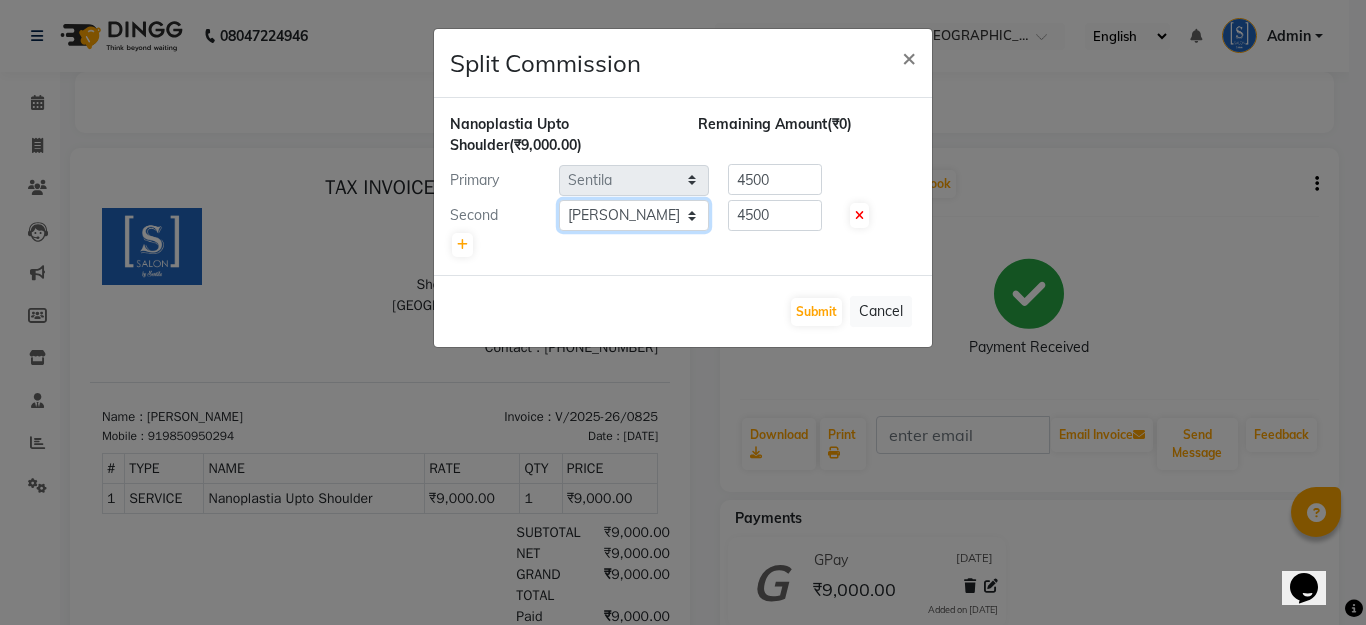 click on "Select  Aarti Beautician   Demnao   [PERSON_NAME]    [PERSON_NAME]" 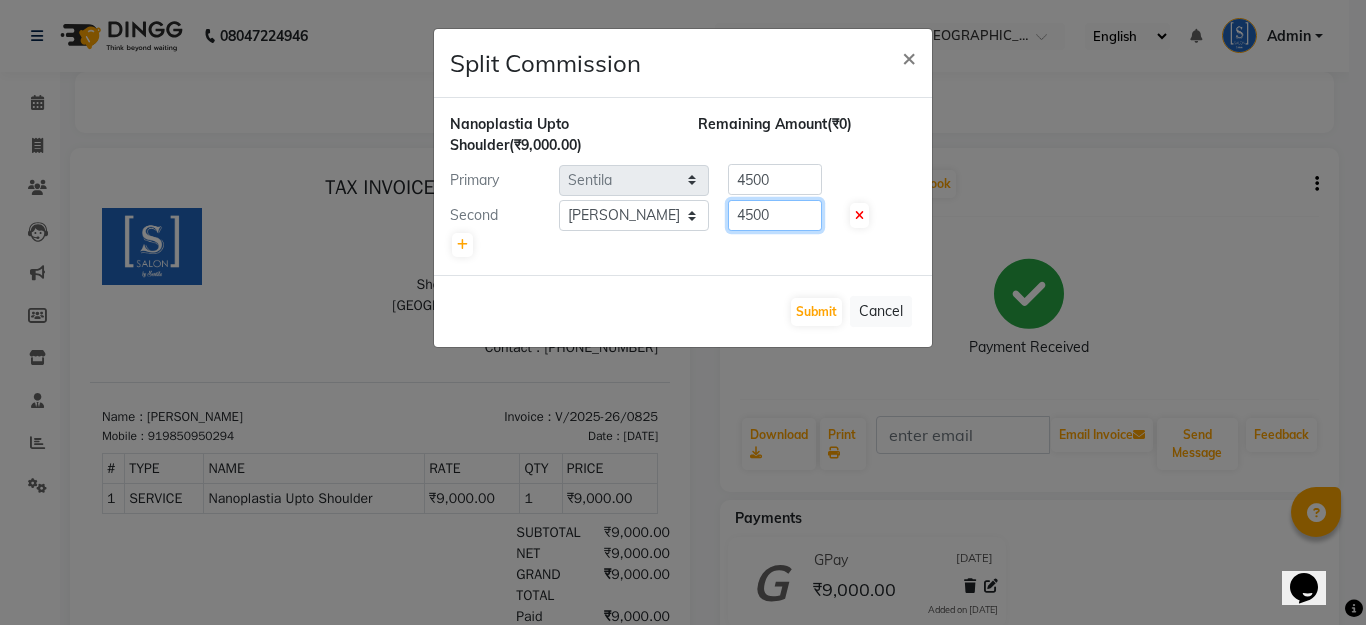 click on "4500" 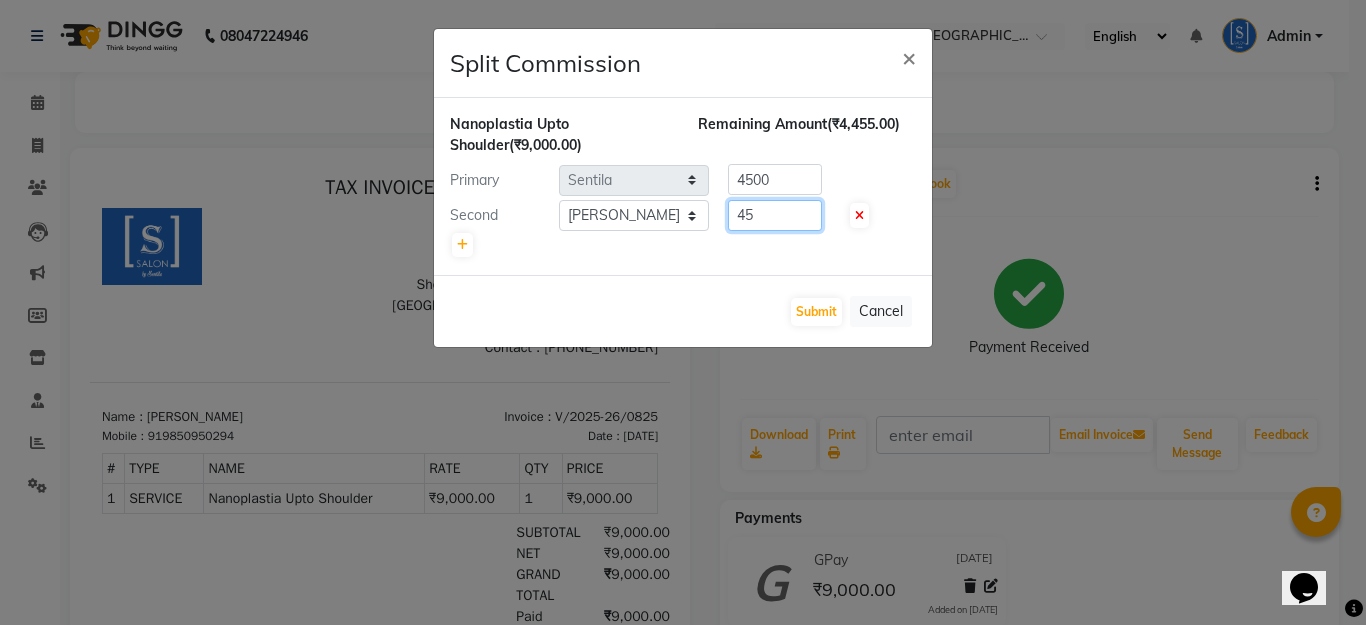 type on "4" 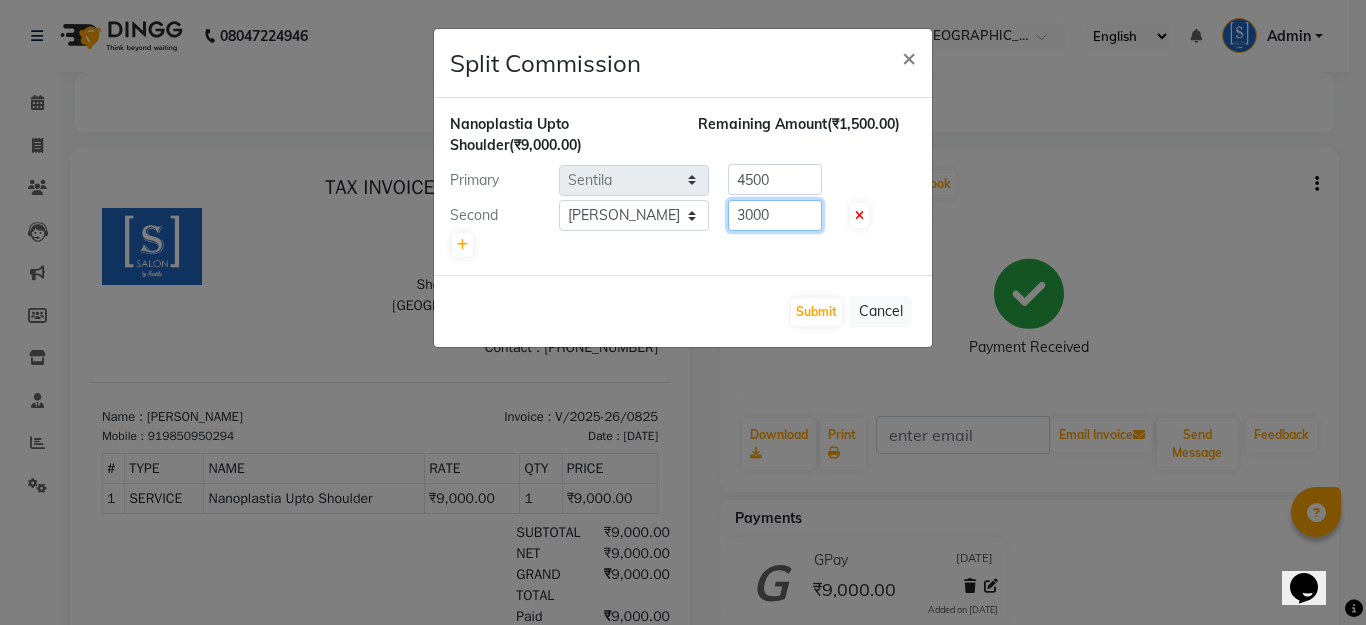 type on "3000" 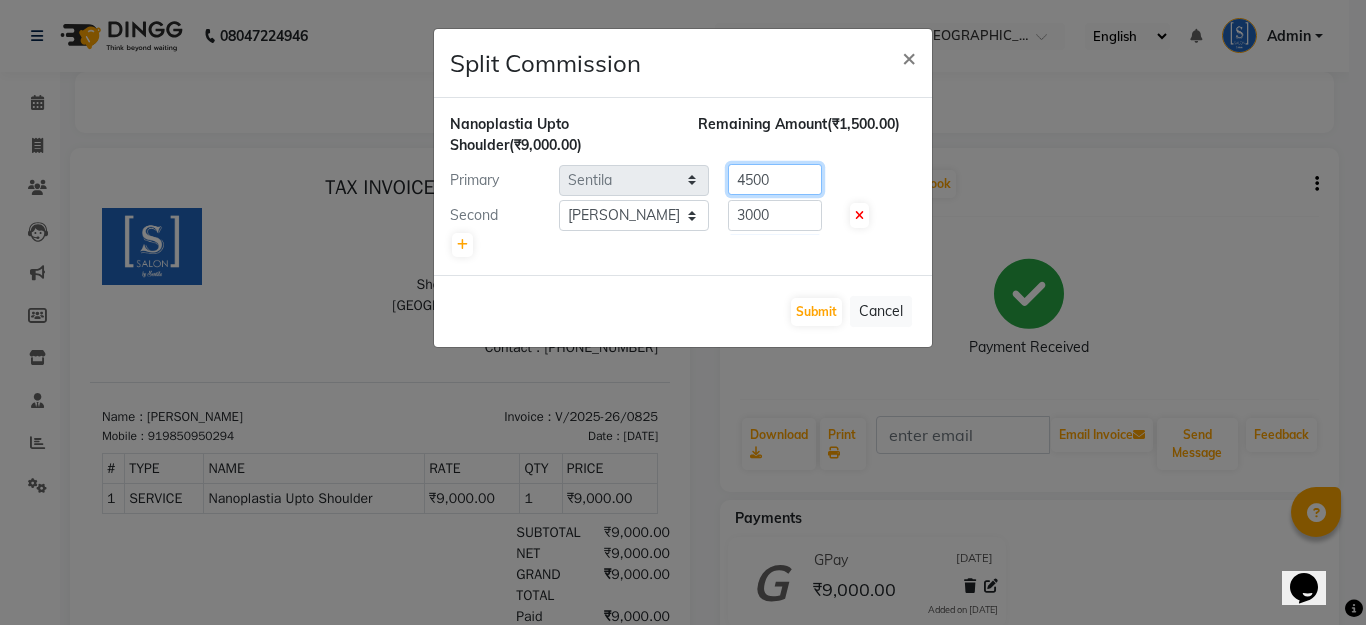 click on "4500" 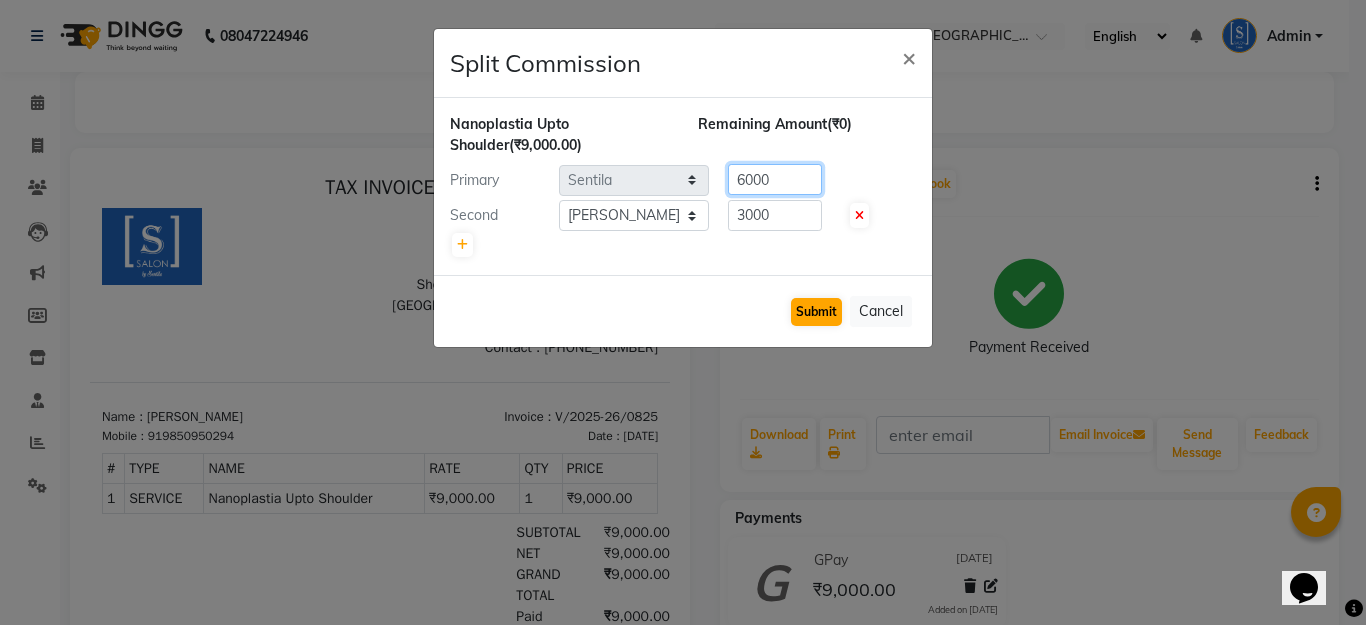type on "6000" 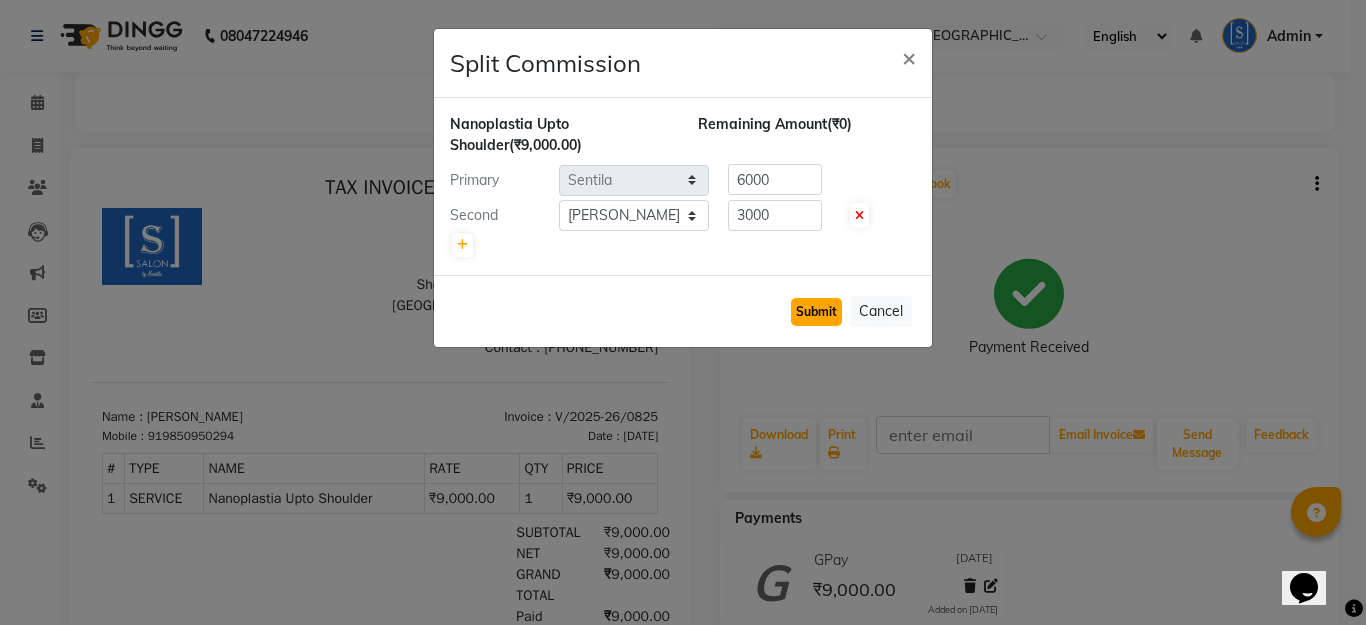 click on "Submit" 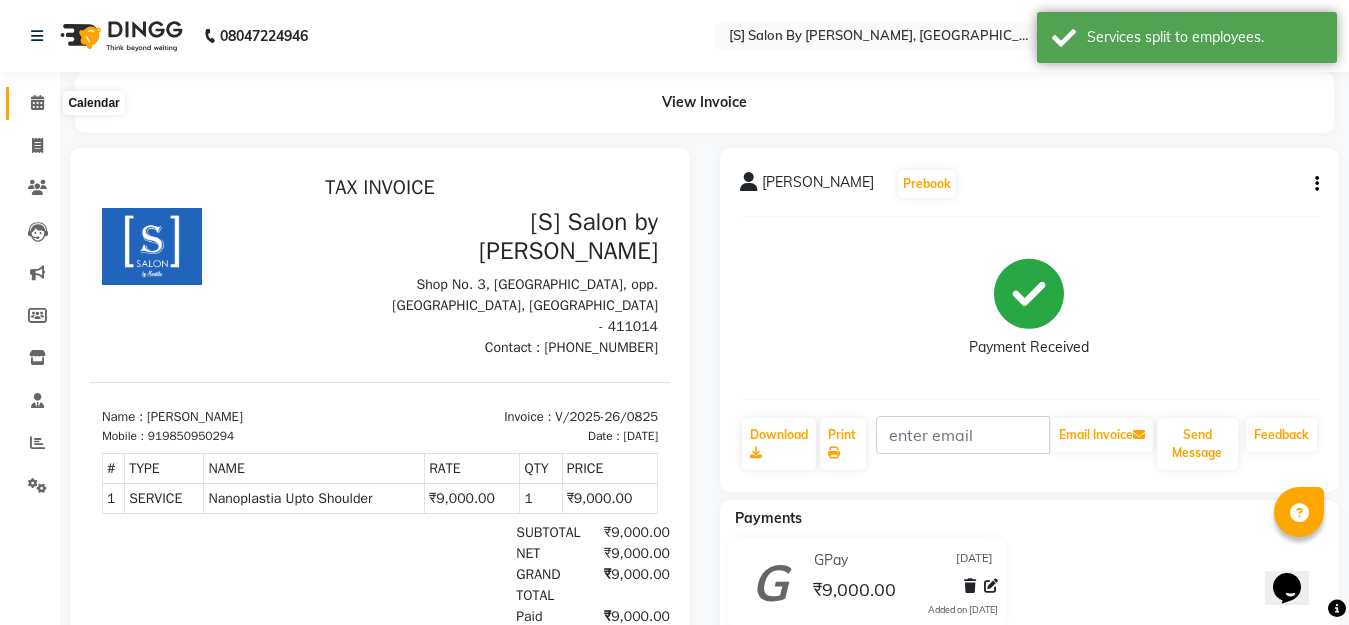 click 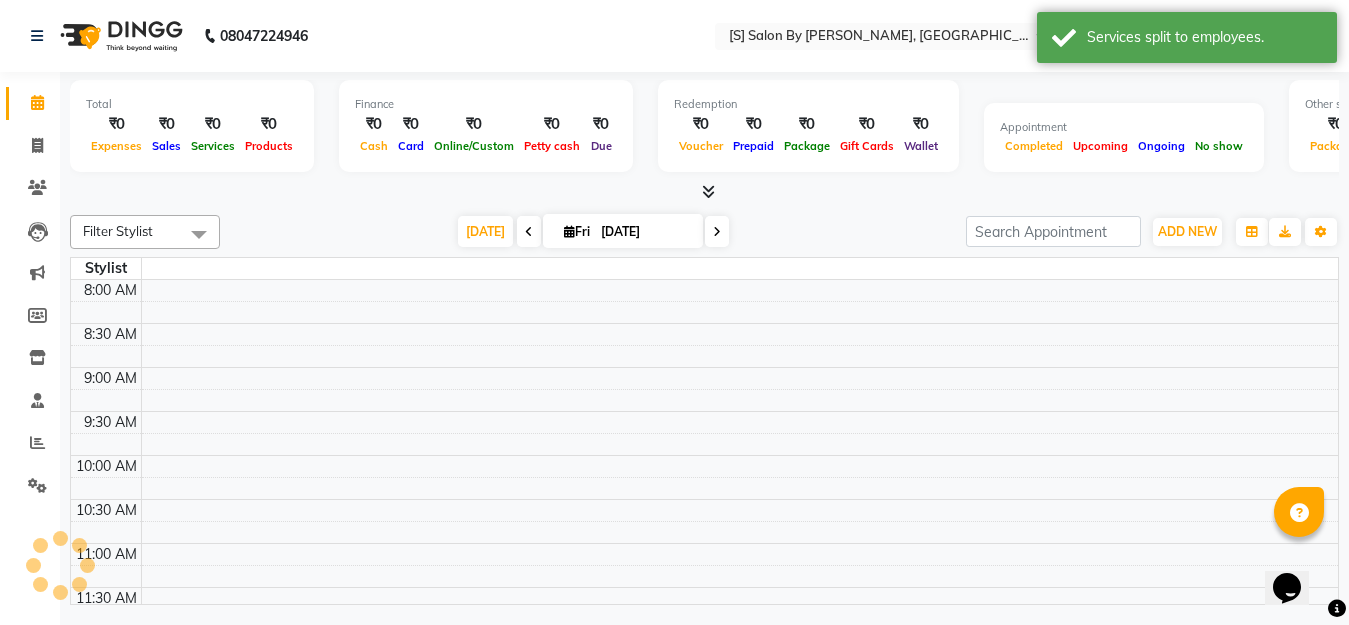 scroll, scrollTop: 0, scrollLeft: 0, axis: both 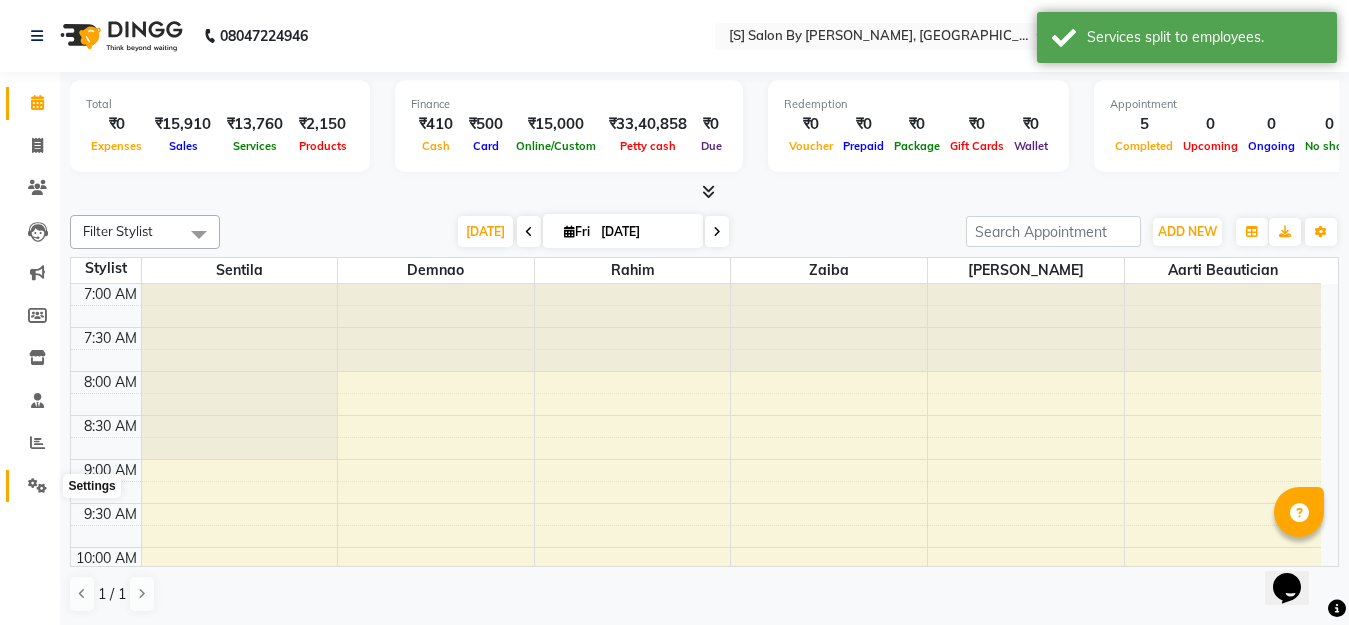 click 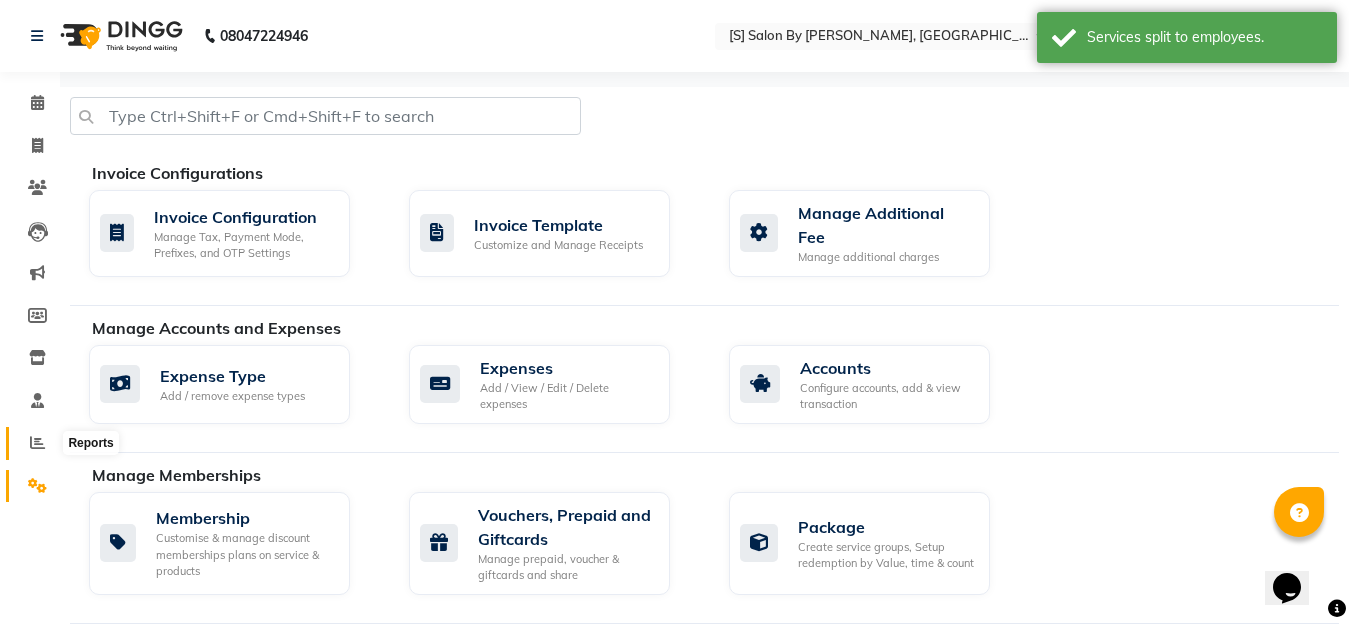 click 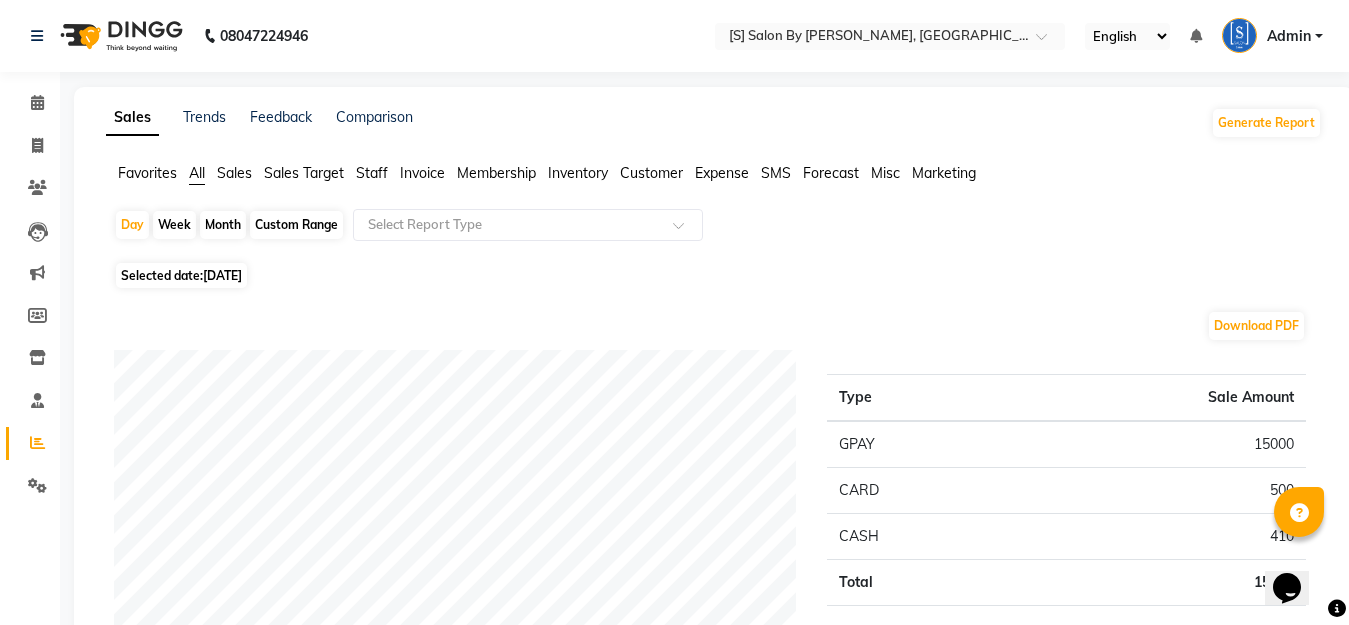 drag, startPoint x: 214, startPoint y: 221, endPoint x: 271, endPoint y: 255, distance: 66.37017 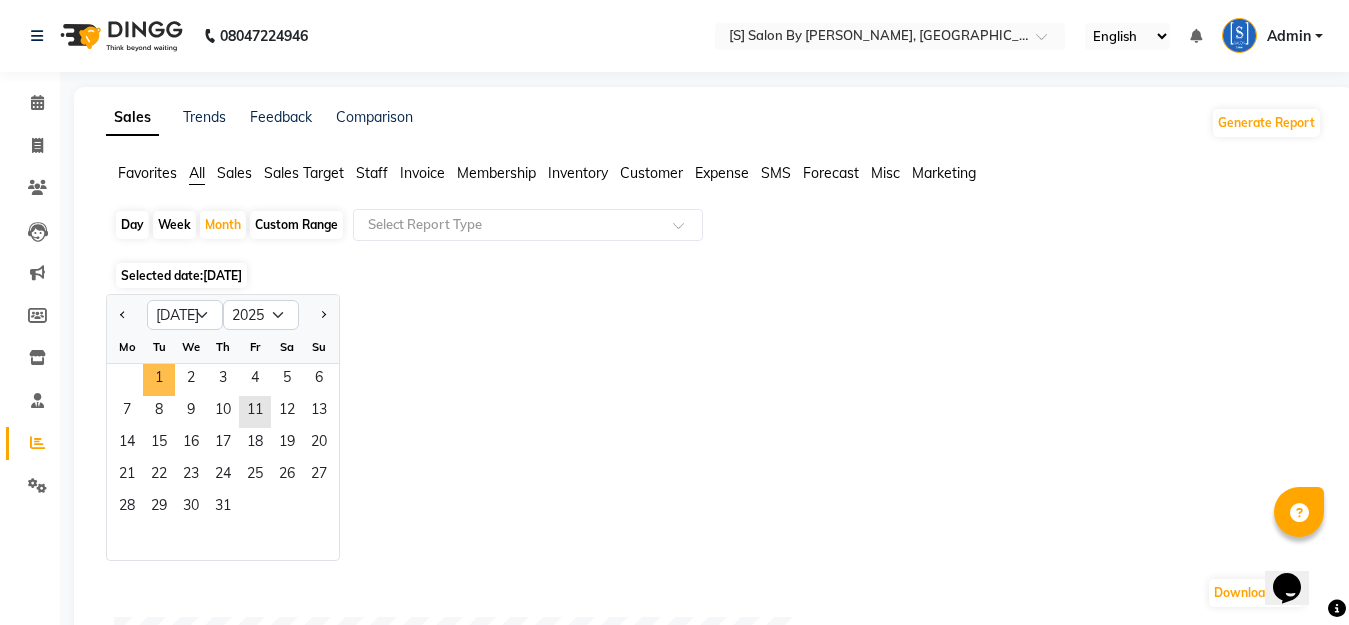 drag, startPoint x: 155, startPoint y: 379, endPoint x: 259, endPoint y: 312, distance: 123.71338 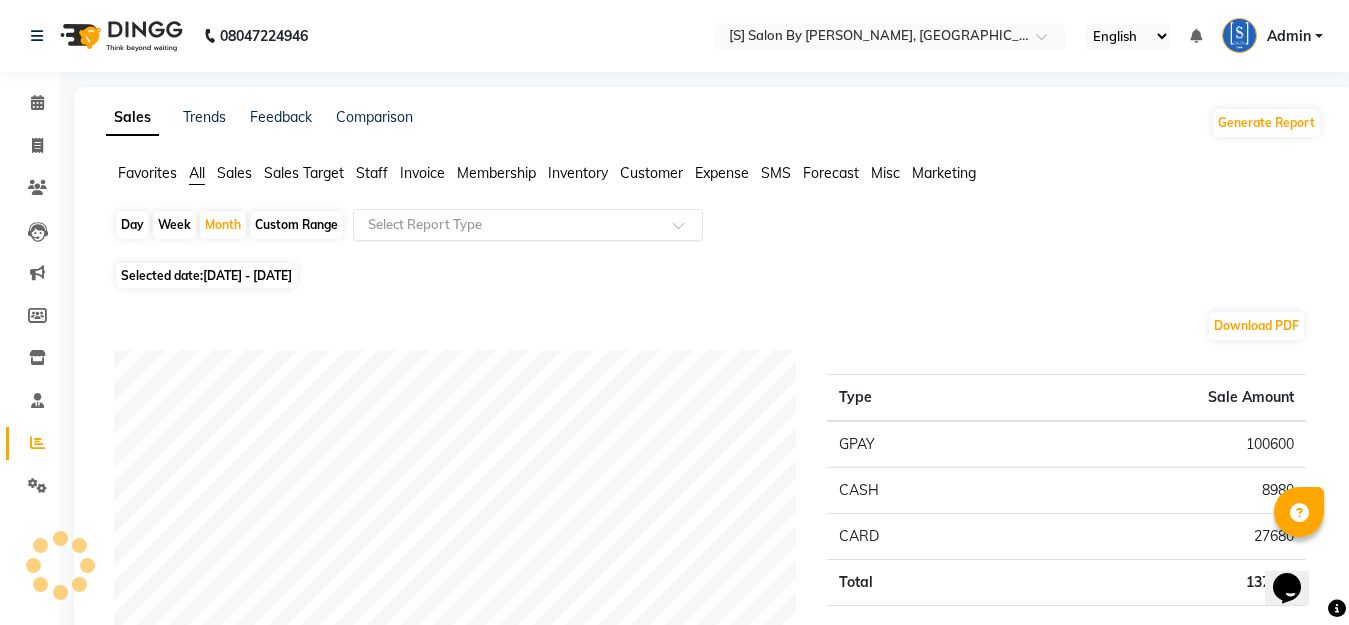 click 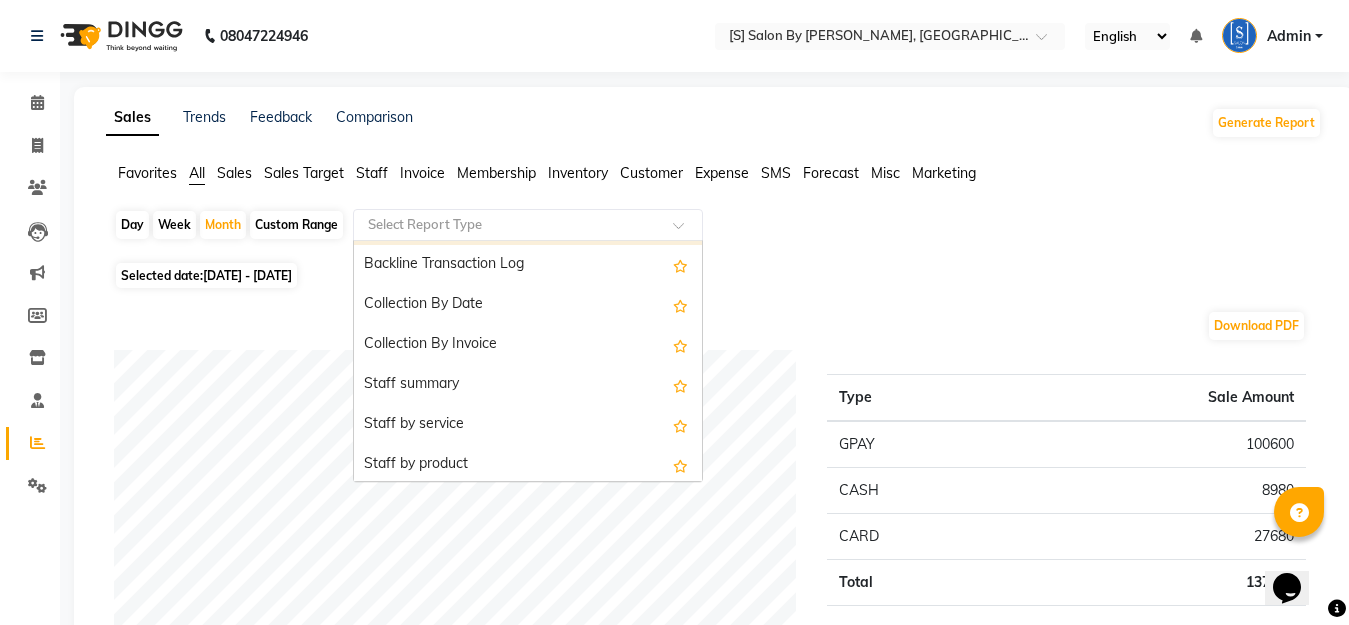 scroll, scrollTop: 700, scrollLeft: 0, axis: vertical 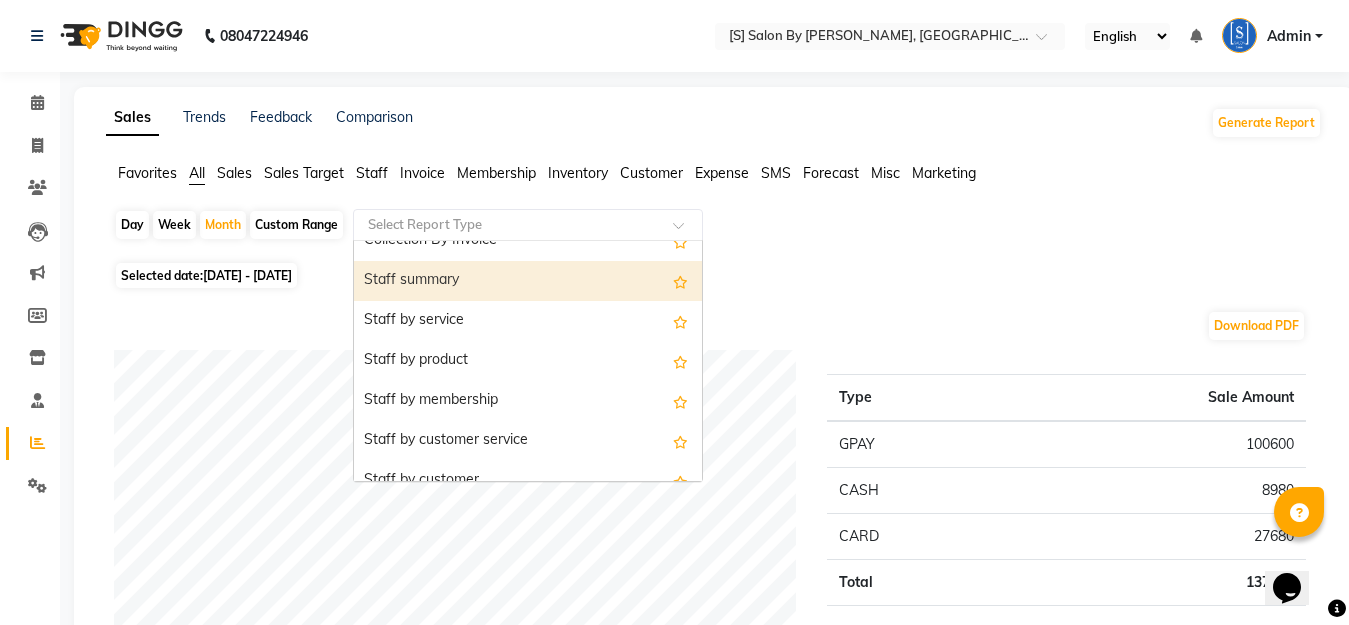 click on "Staff summary" at bounding box center [528, 281] 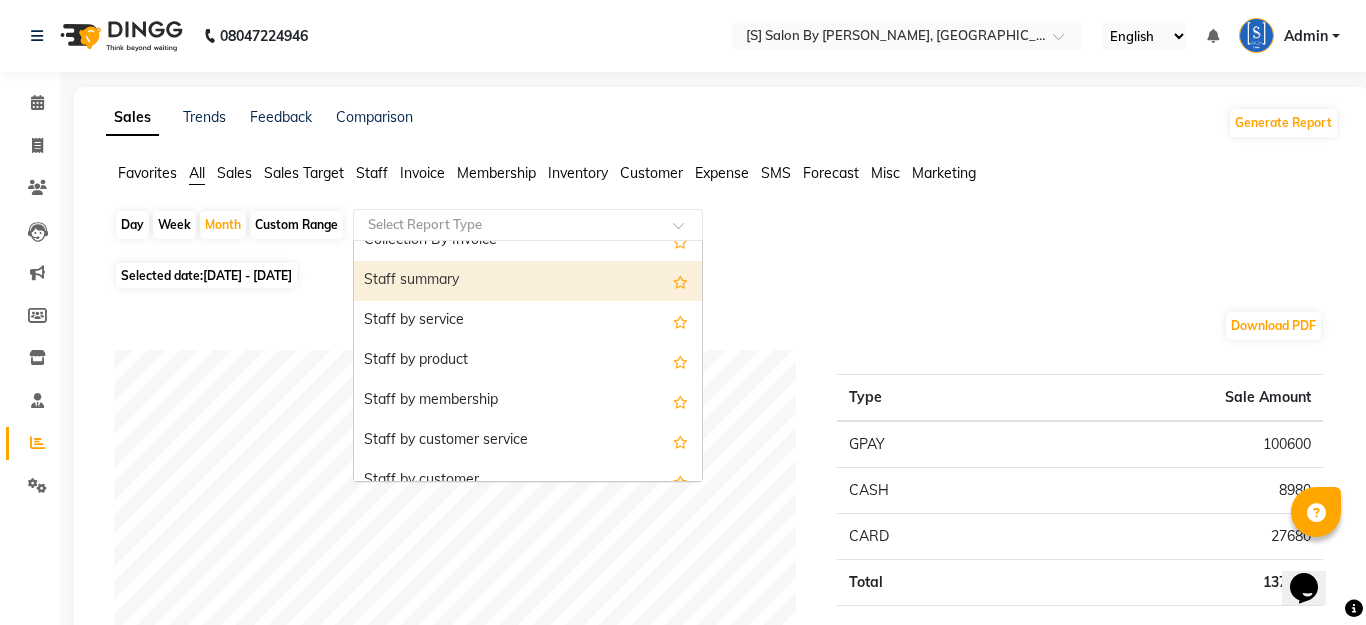 select on "full_report" 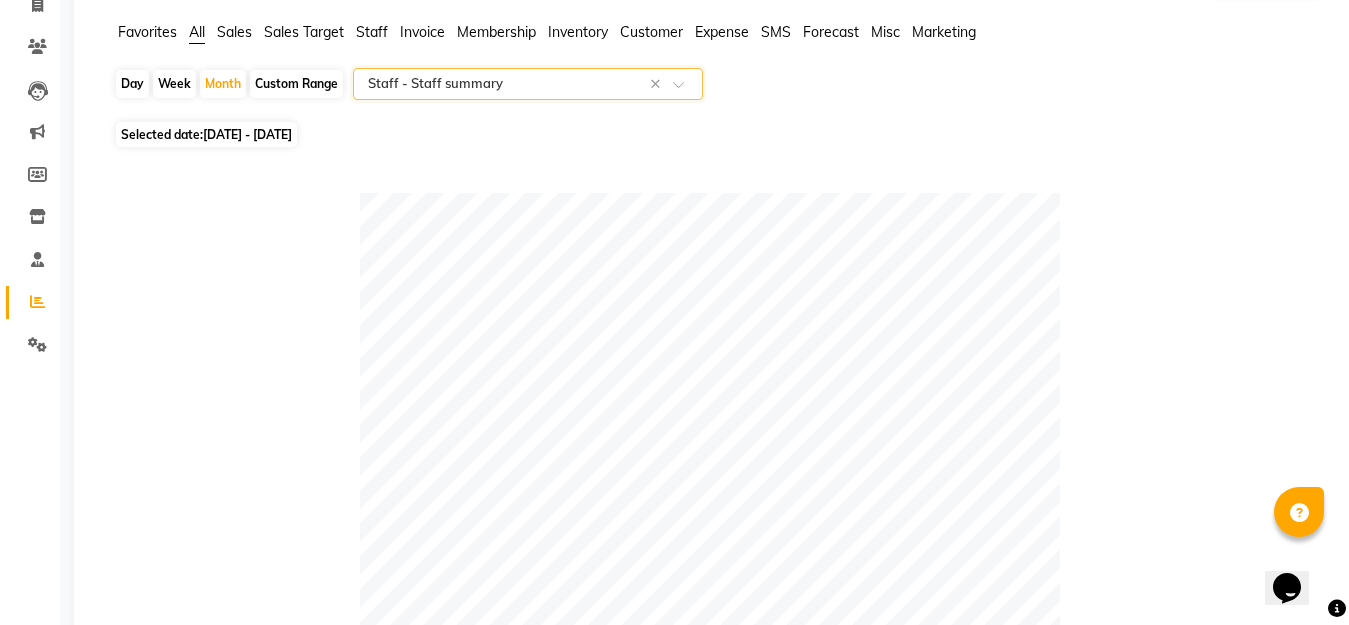scroll, scrollTop: 0, scrollLeft: 0, axis: both 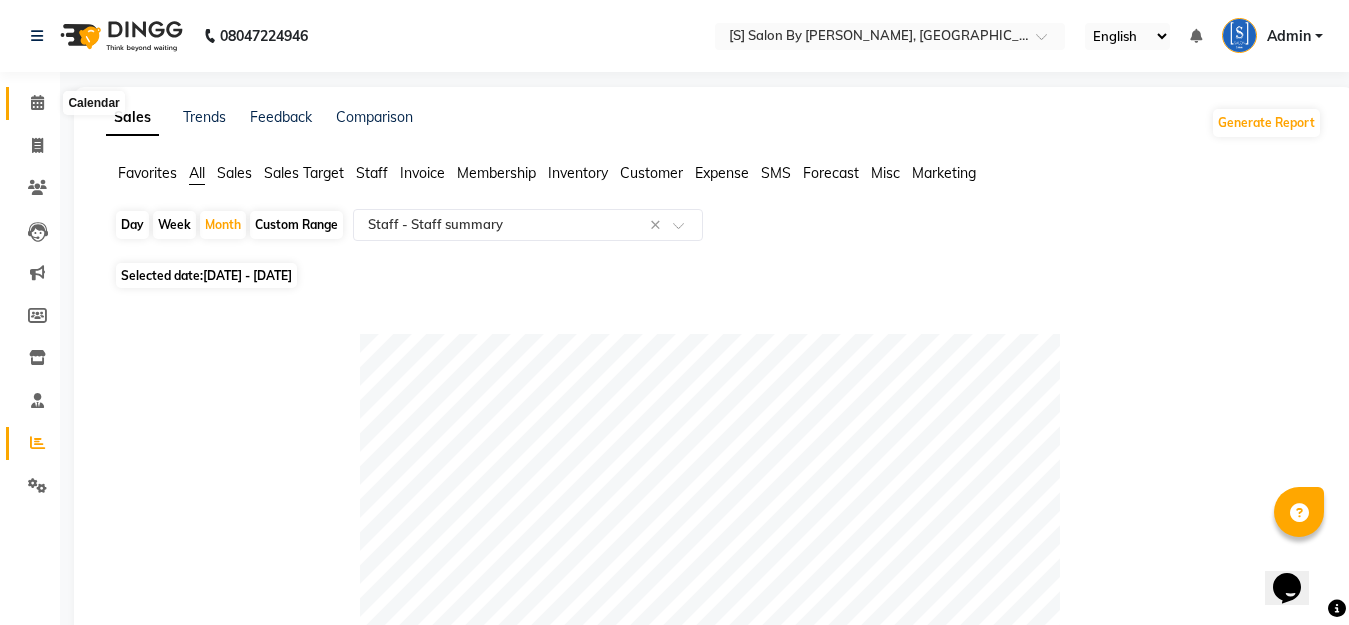 click 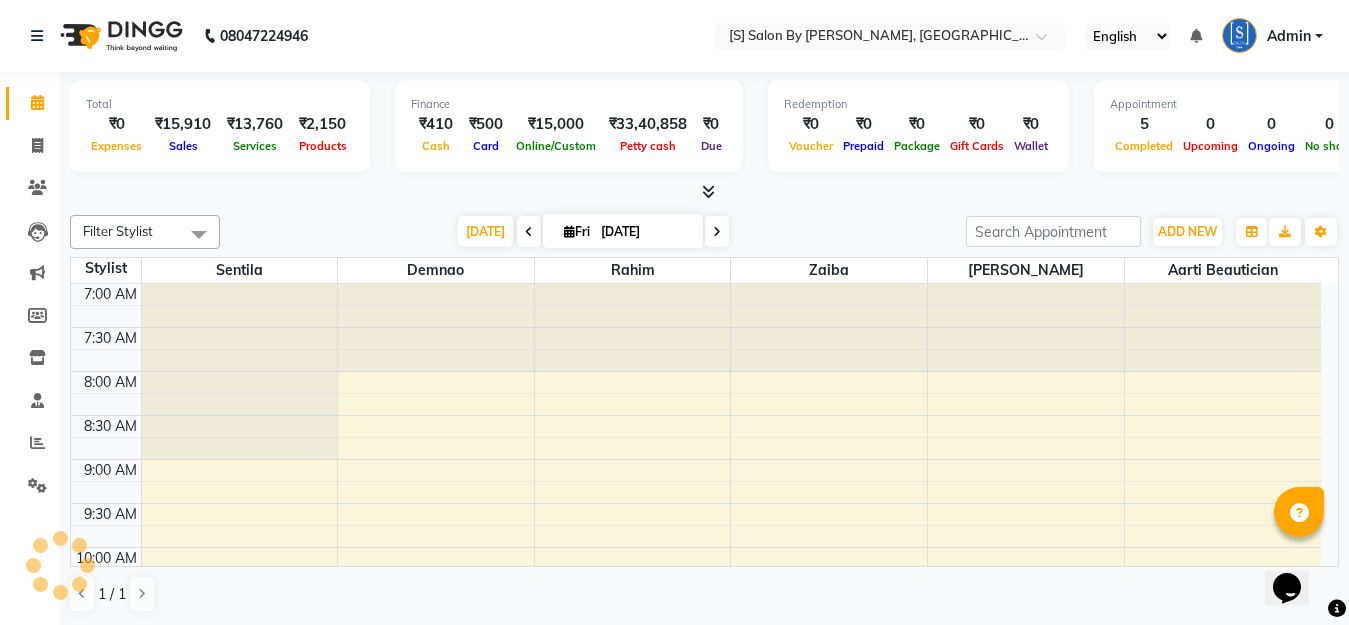 scroll, scrollTop: 0, scrollLeft: 0, axis: both 